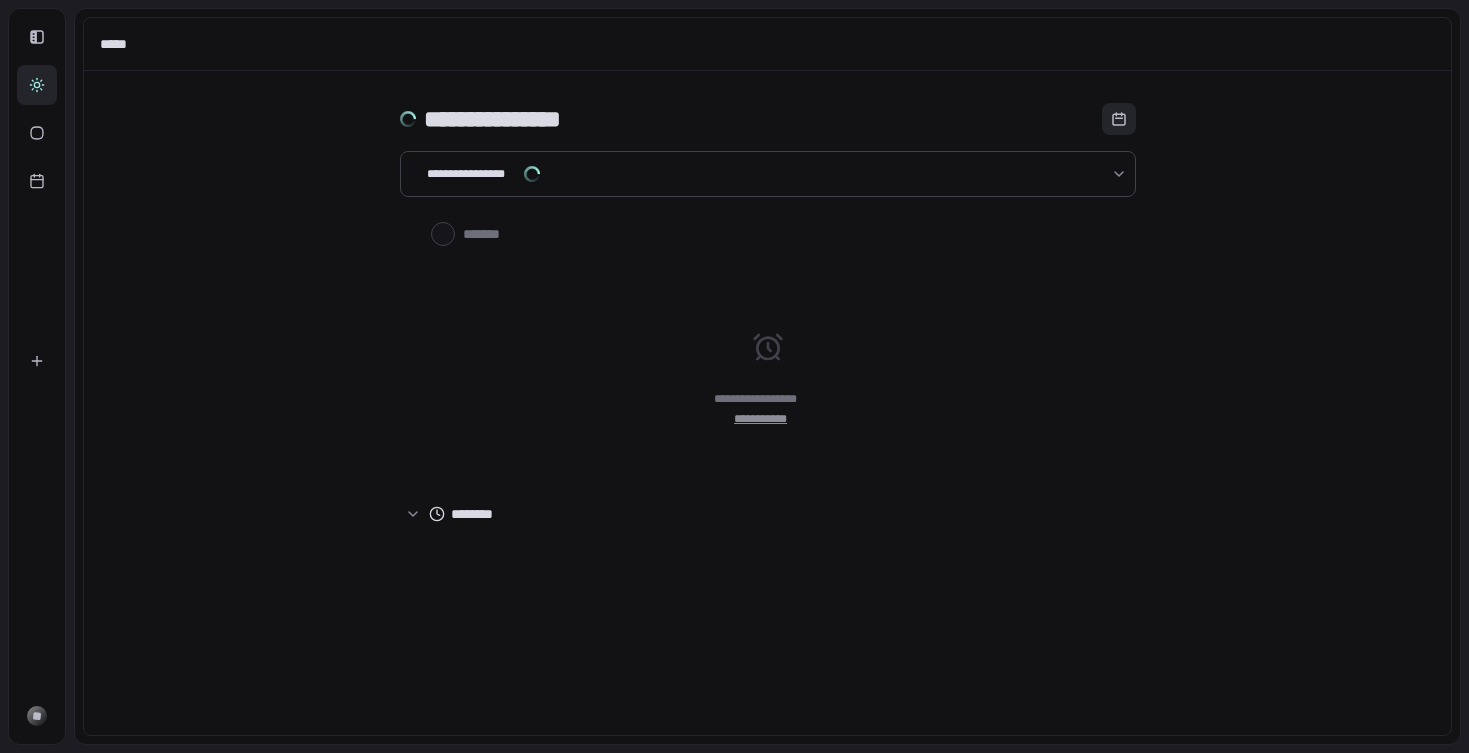scroll, scrollTop: 0, scrollLeft: 0, axis: both 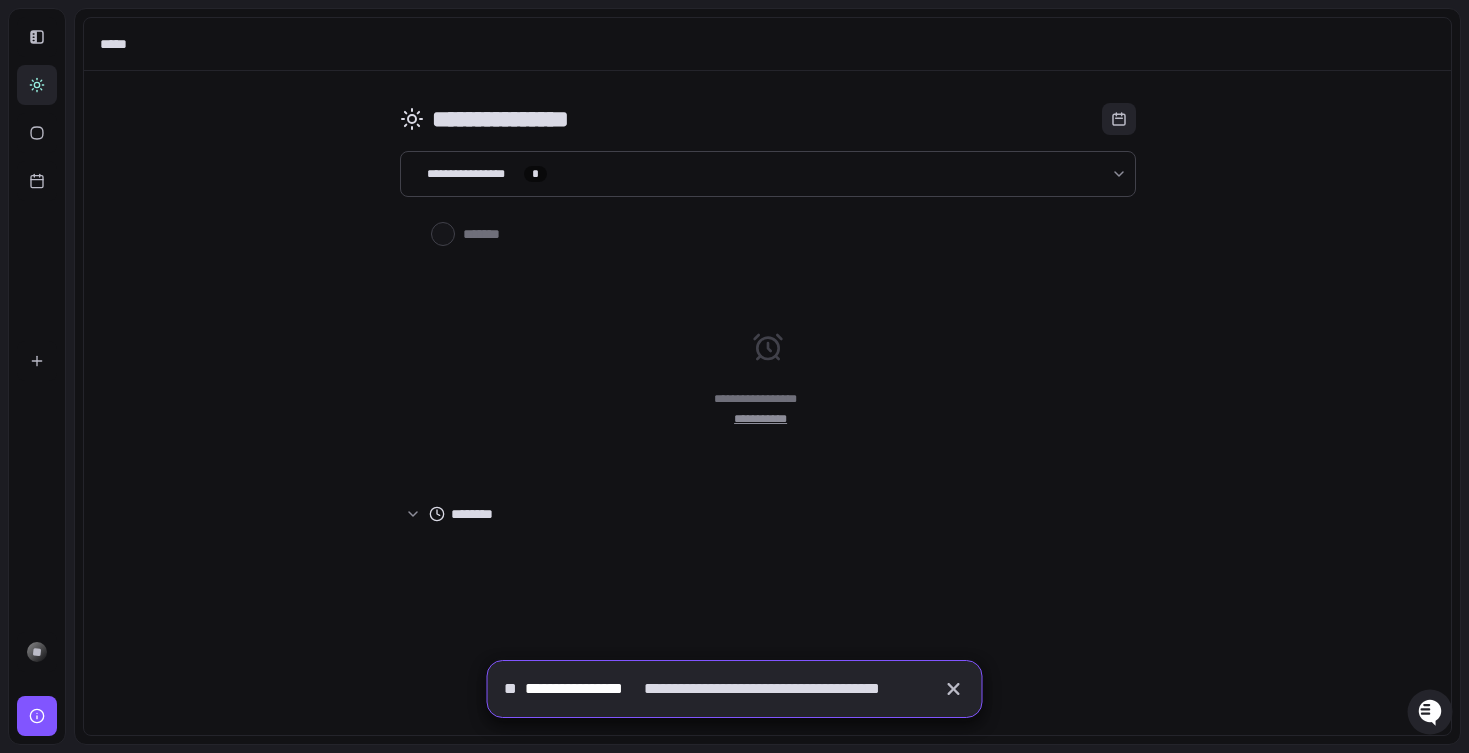 click on "**********" at bounding box center [768, 369] 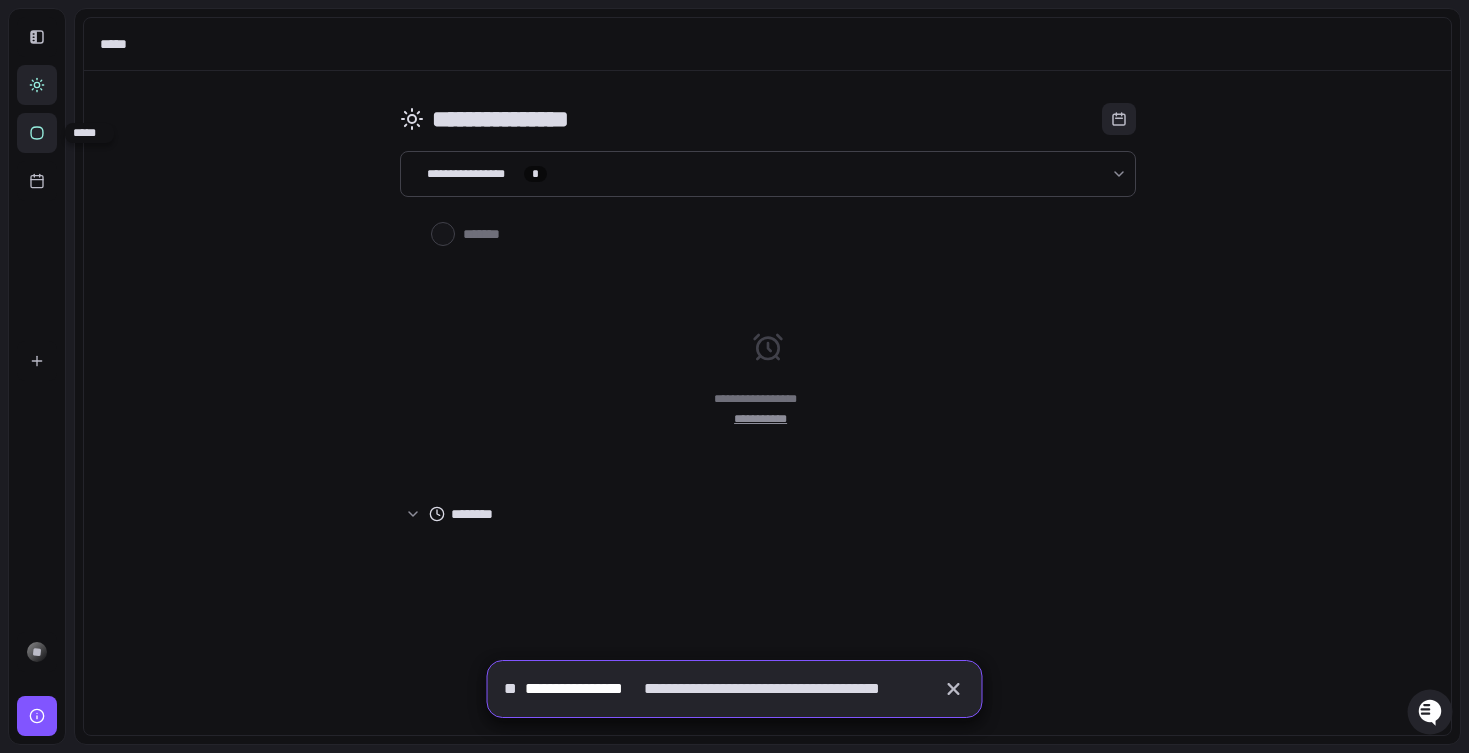 click at bounding box center (37, 133) 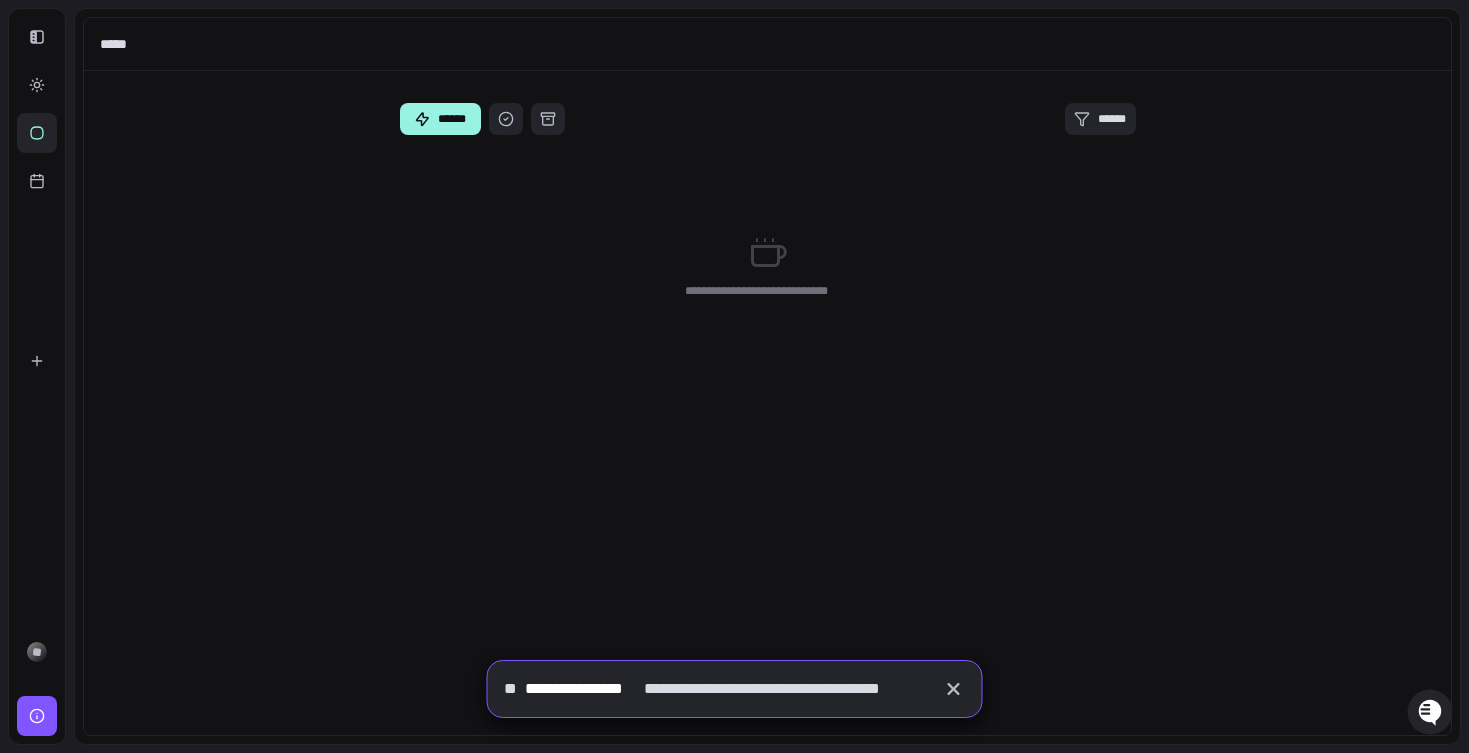 click on "*****" at bounding box center [767, 44] 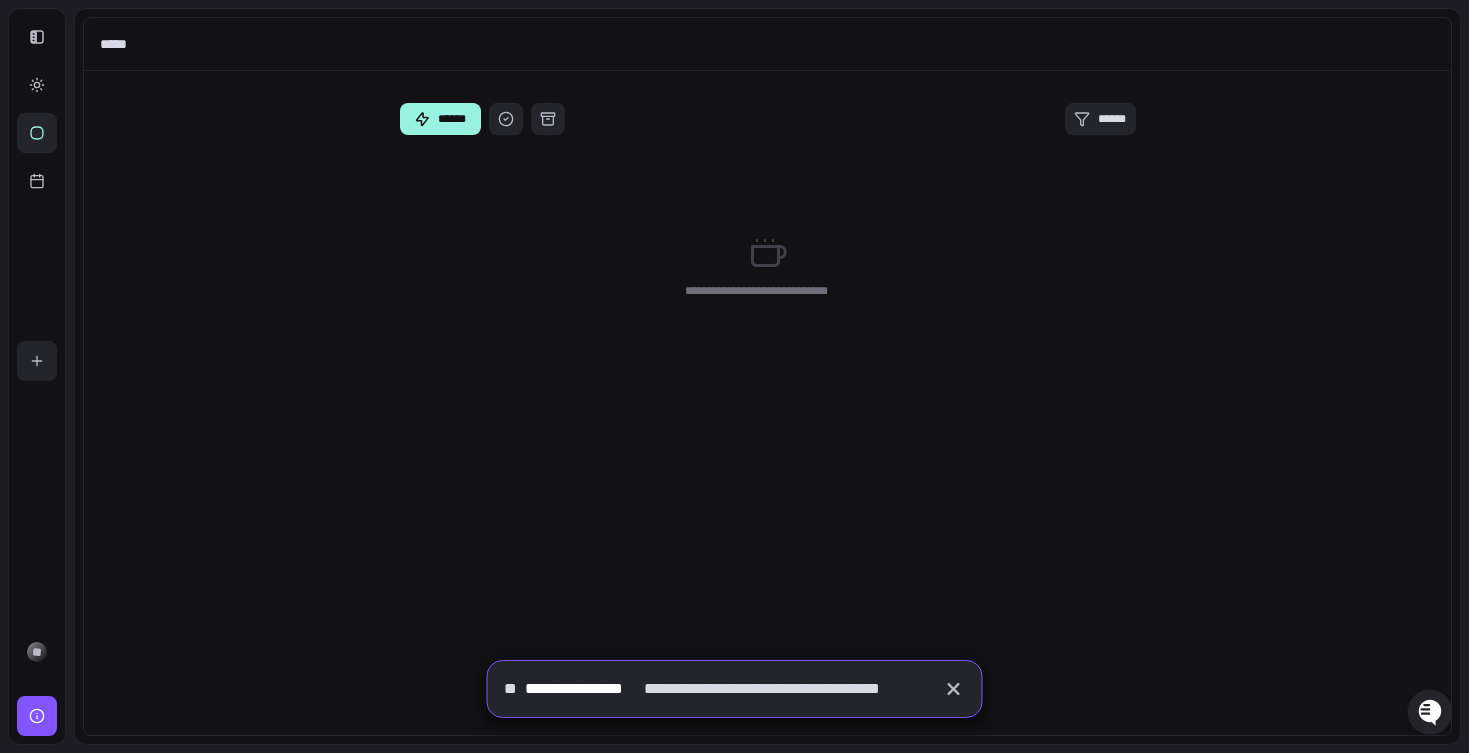 click at bounding box center (37, 361) 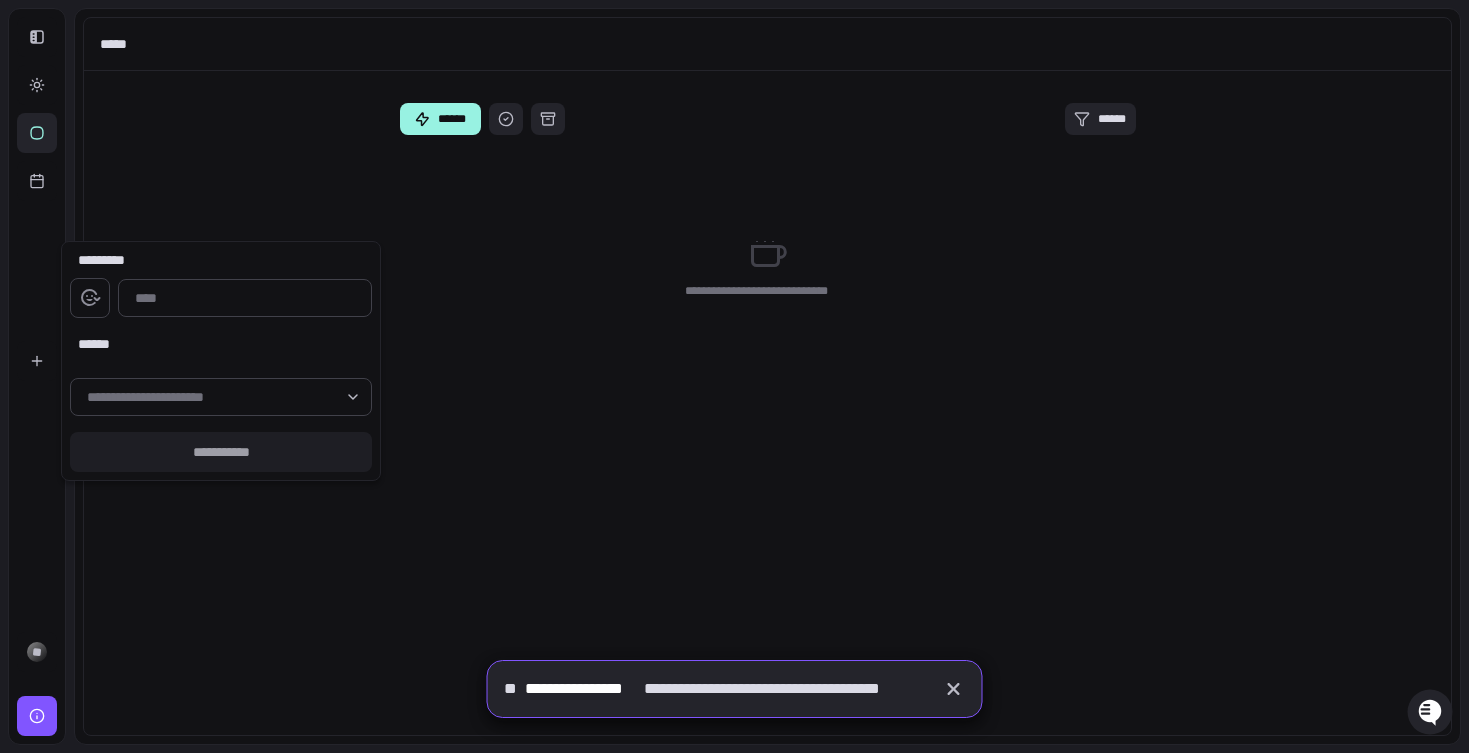 click at bounding box center (734, 376) 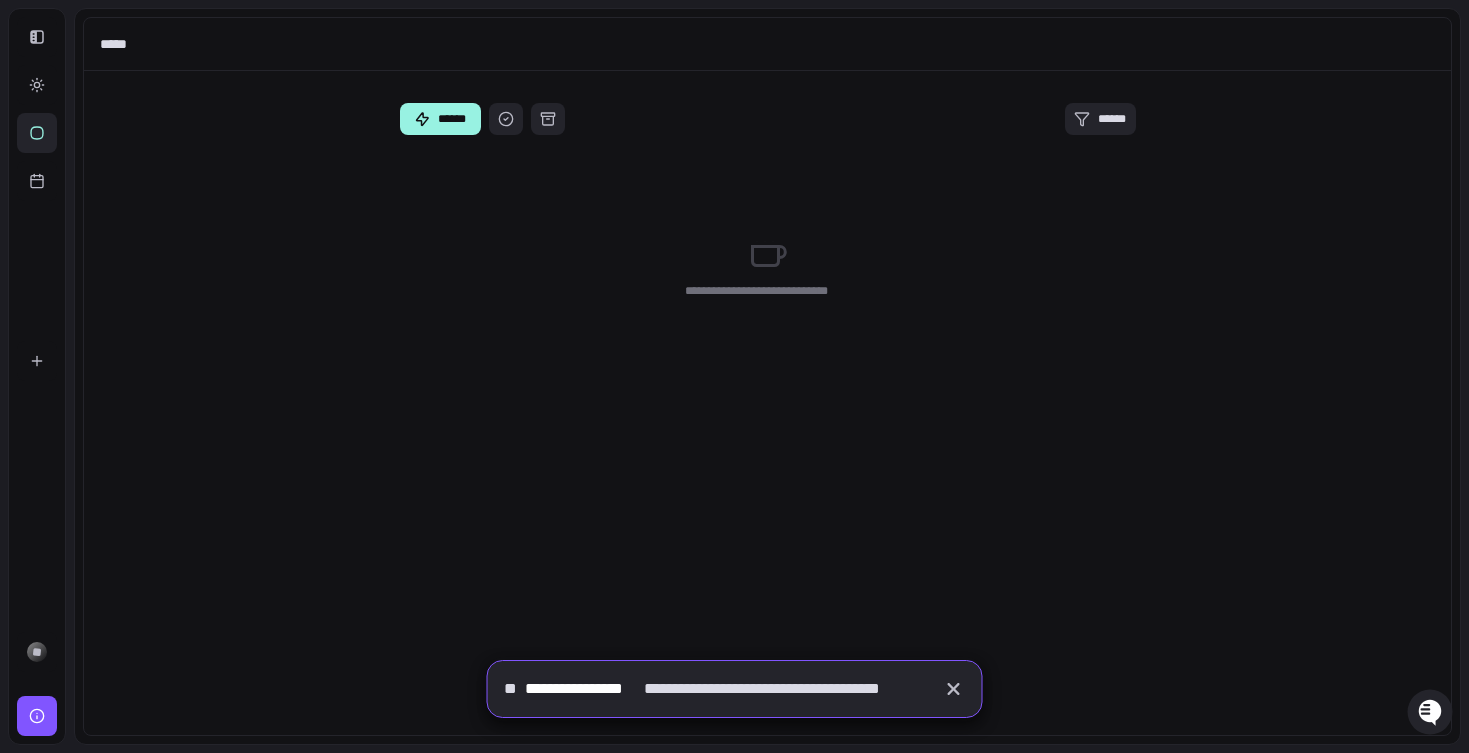 click on "**********" at bounding box center [734, 697] 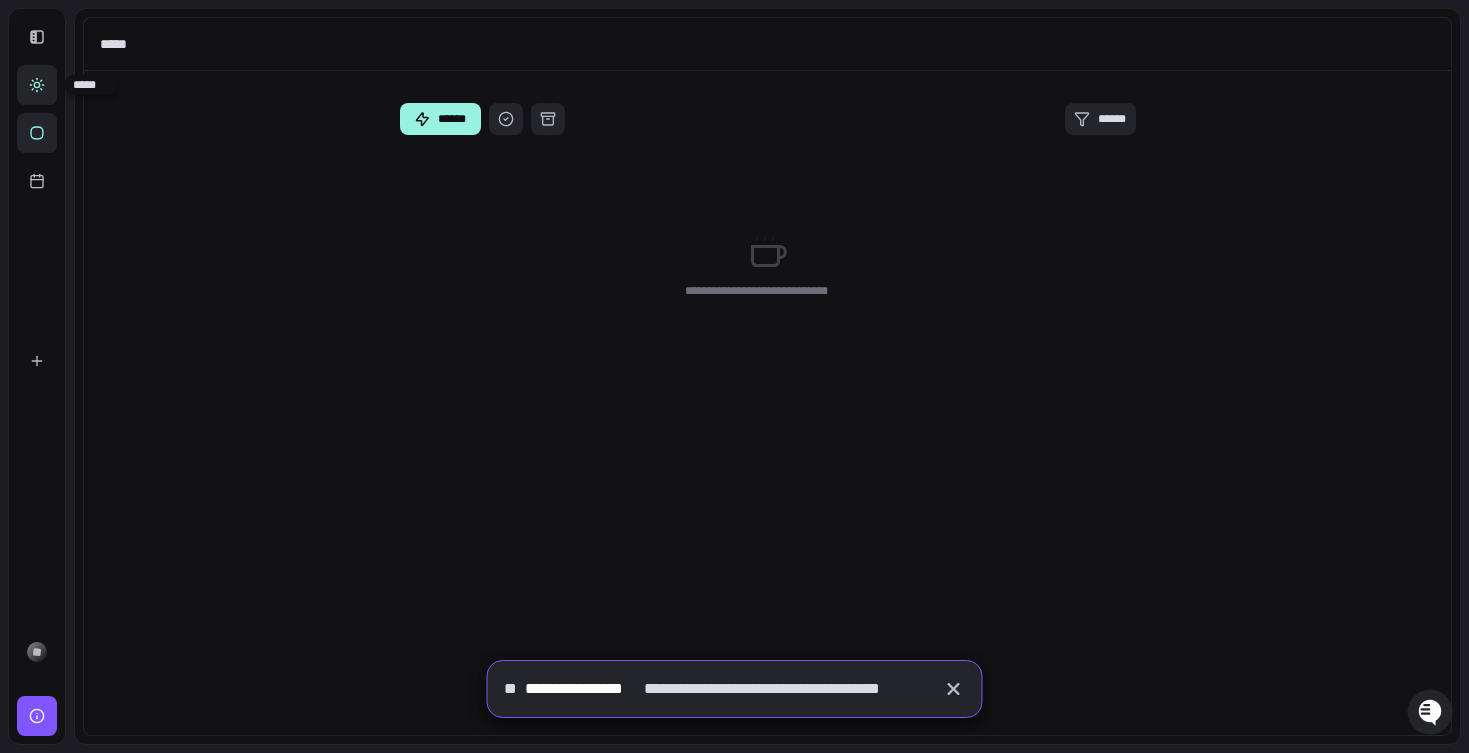 click at bounding box center (37, 85) 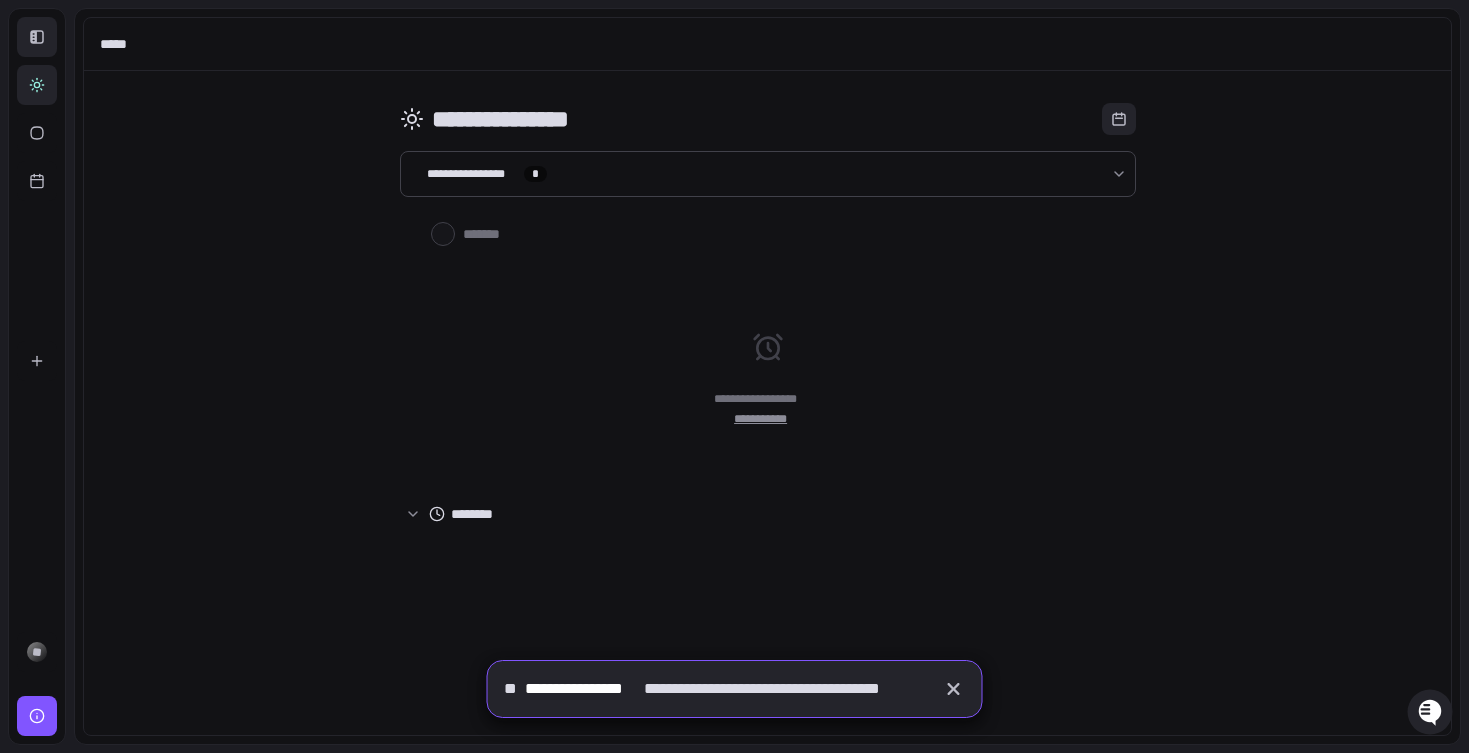 click at bounding box center (37, 37) 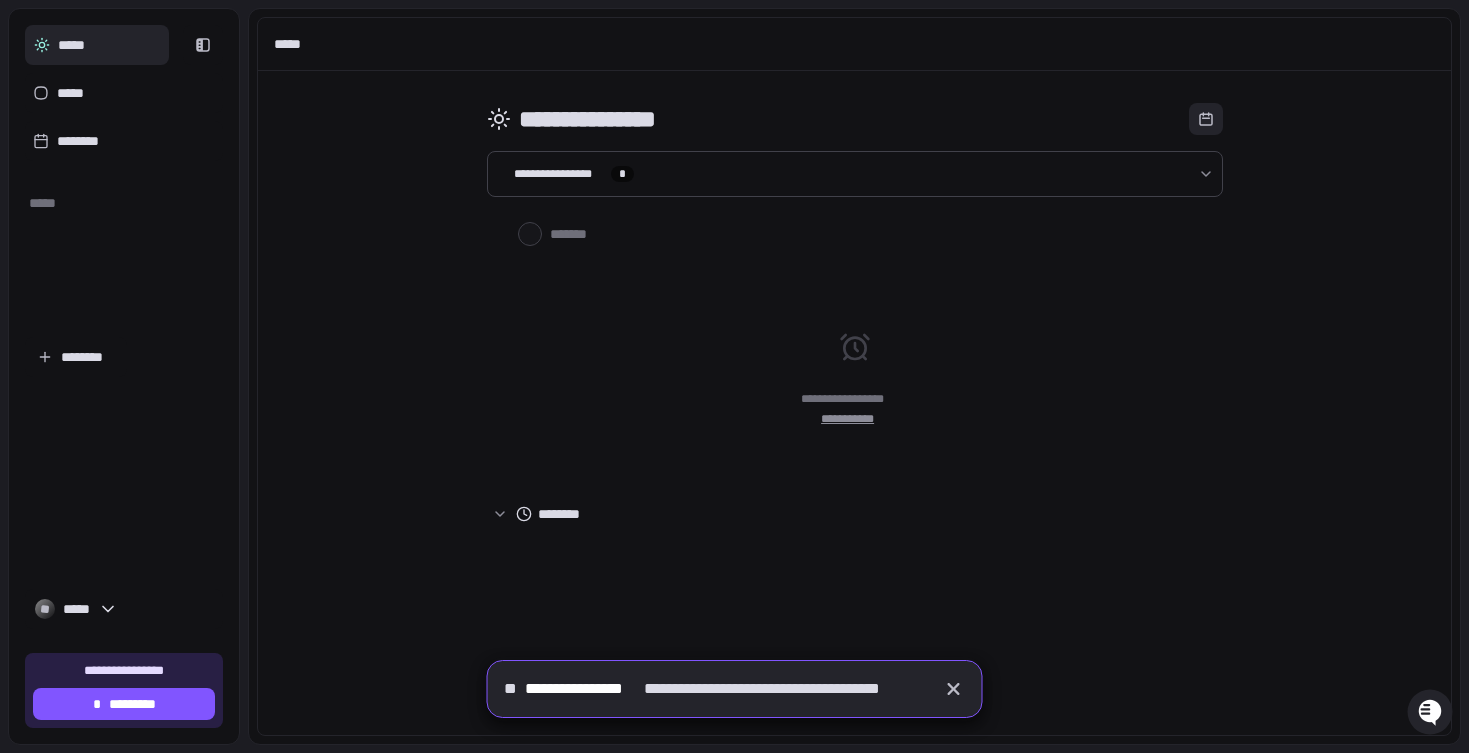 click on "**********" at bounding box center (734, 697) 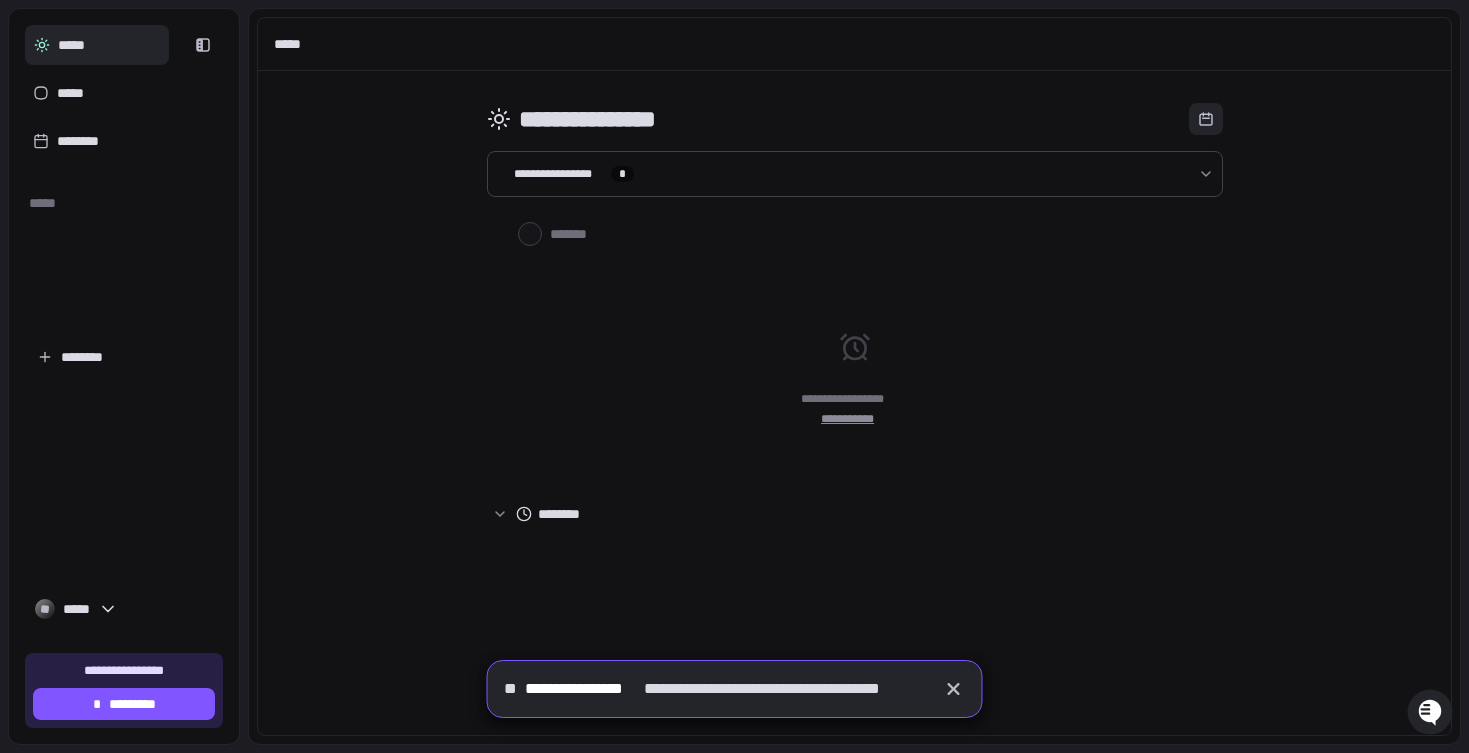click on "**********" at bounding box center (714, 689) 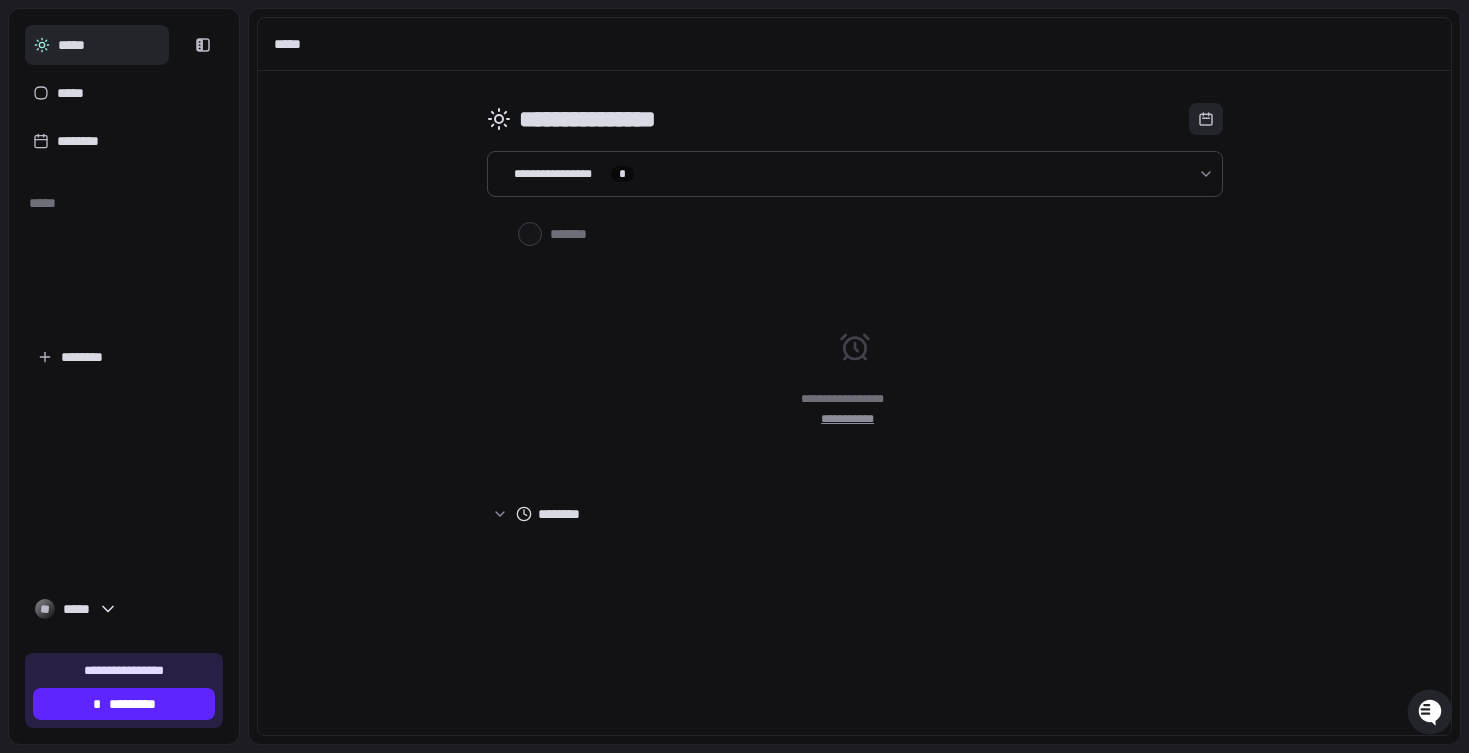 click on "* *********" at bounding box center (124, 704) 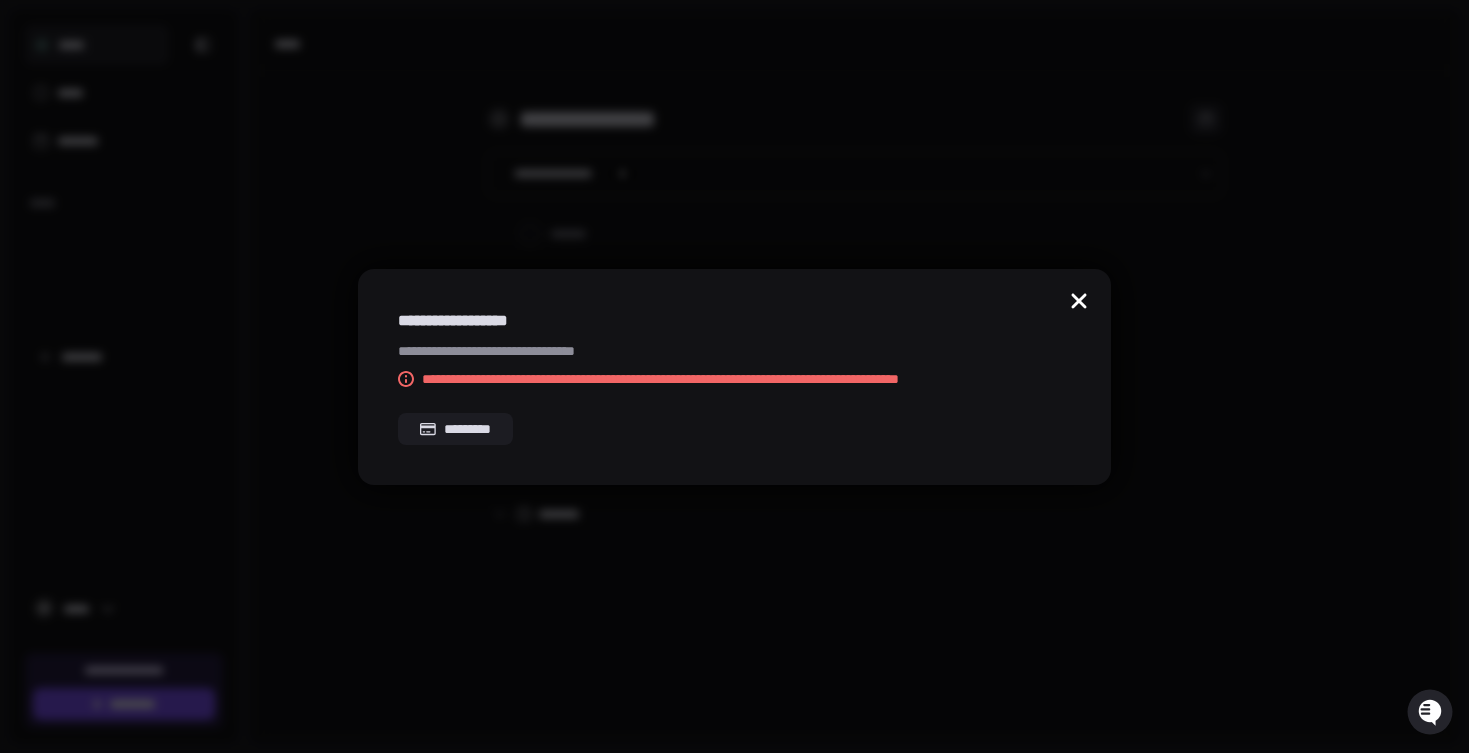 click 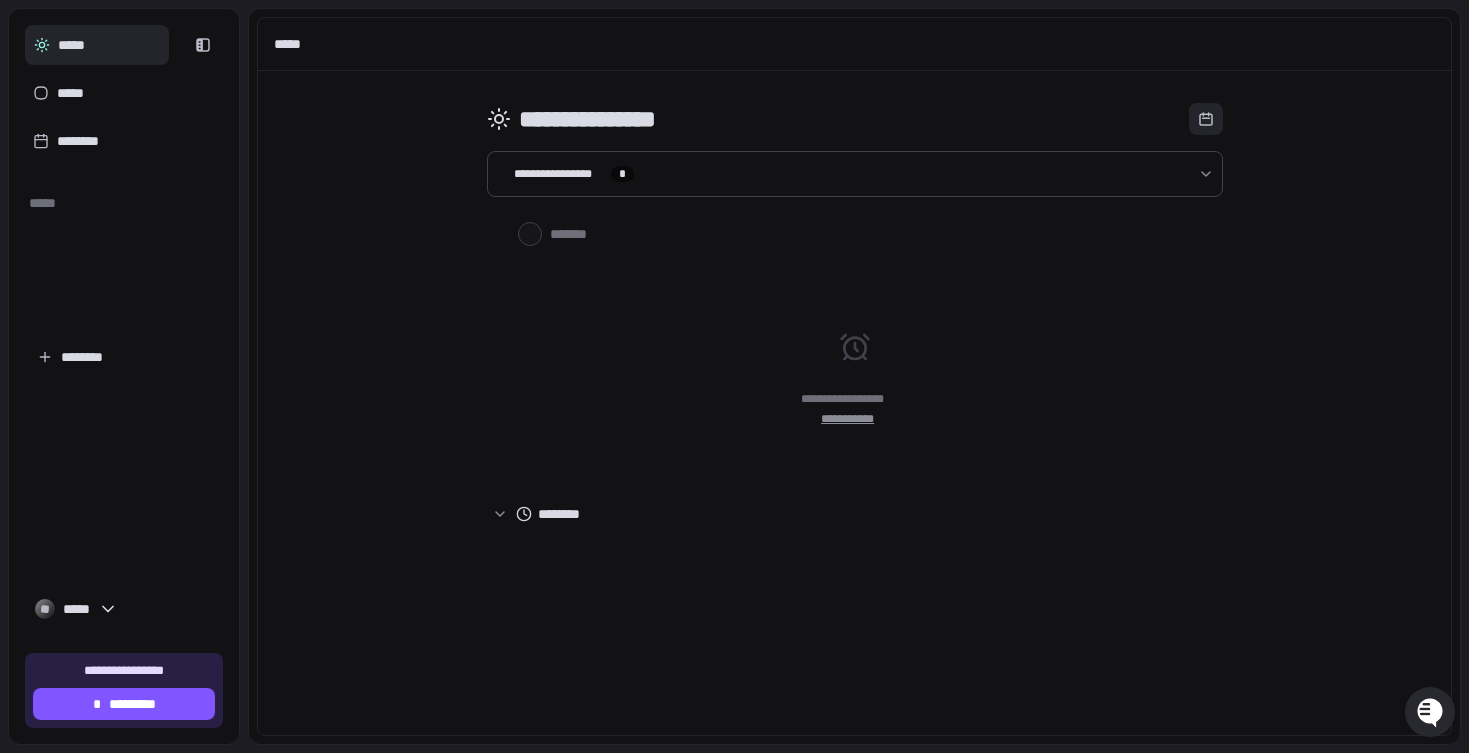 click 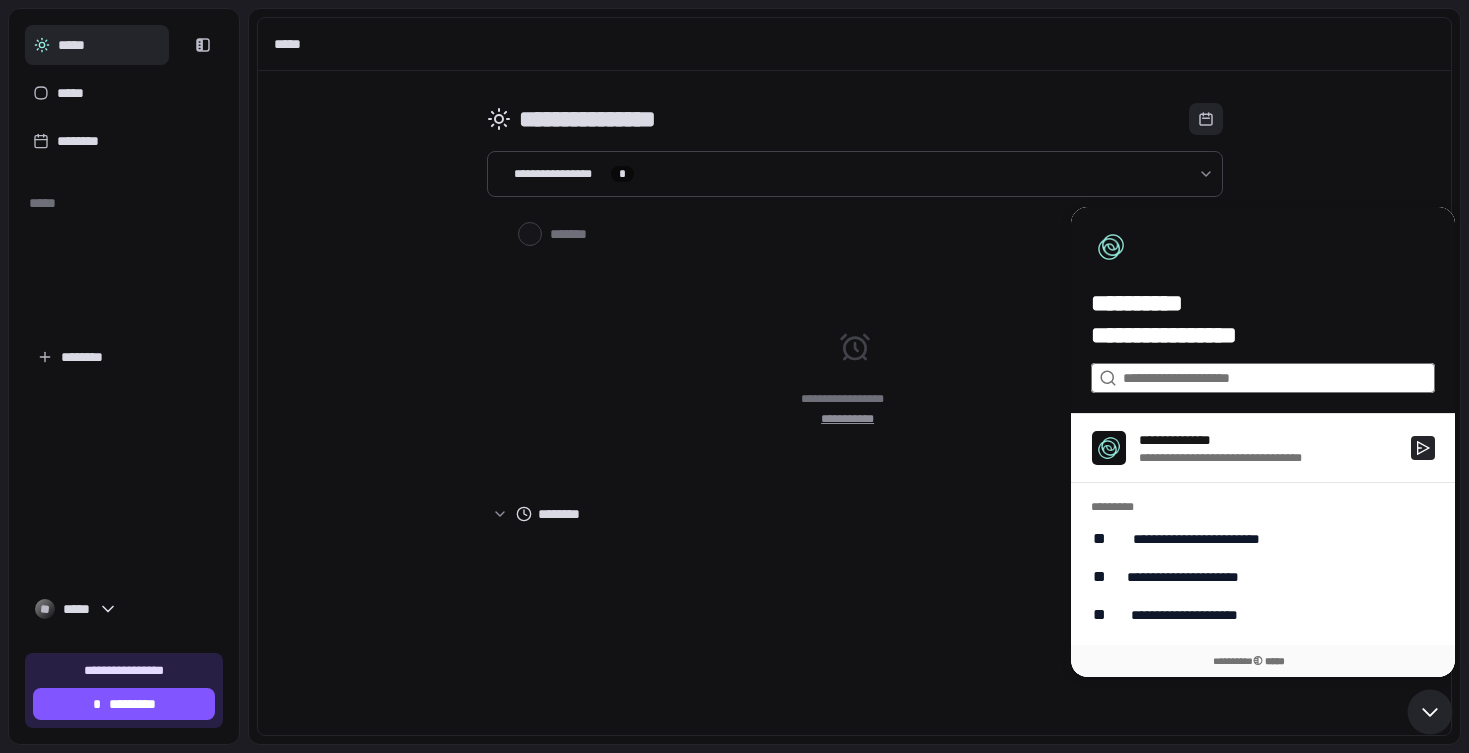 click at bounding box center (1262, 378) 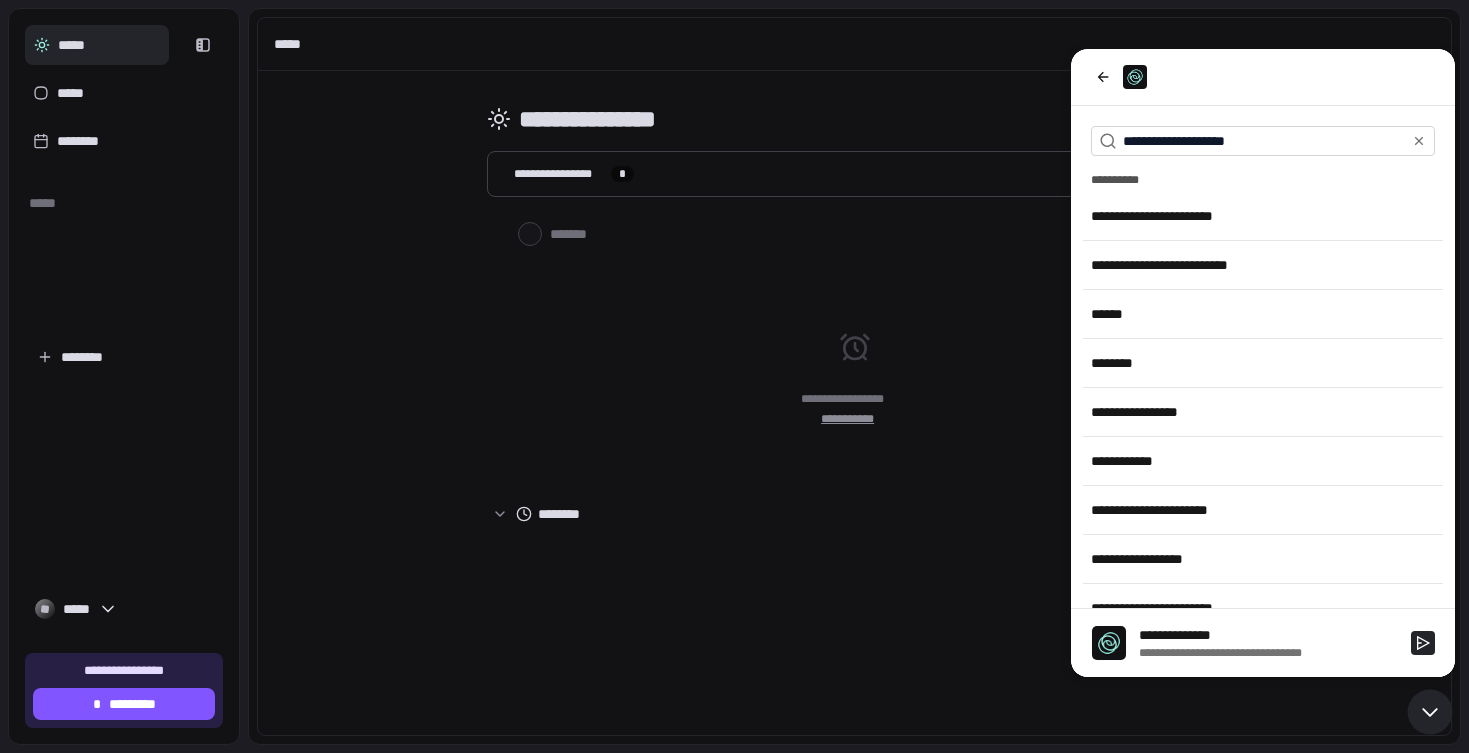 scroll, scrollTop: 0, scrollLeft: 0, axis: both 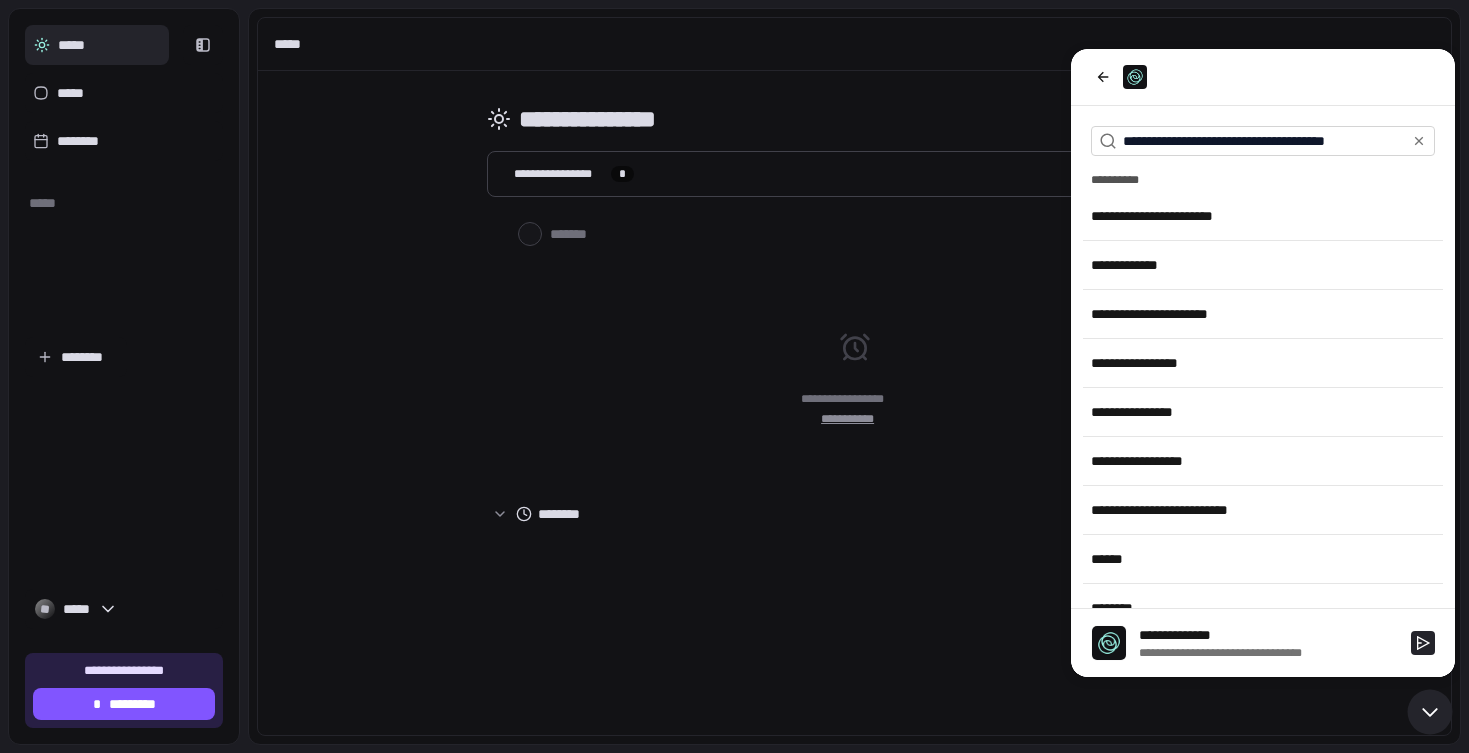 type on "**********" 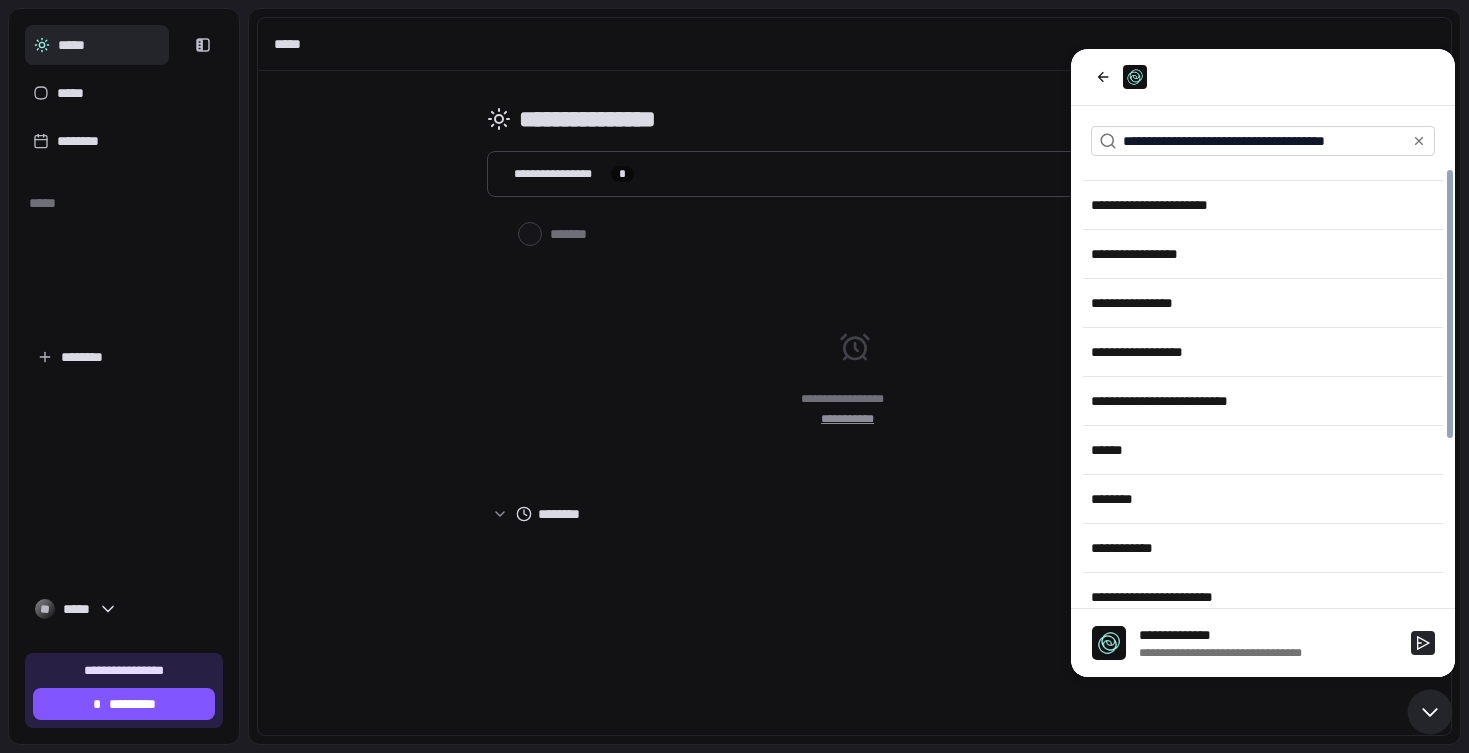 scroll, scrollTop: 271, scrollLeft: 0, axis: vertical 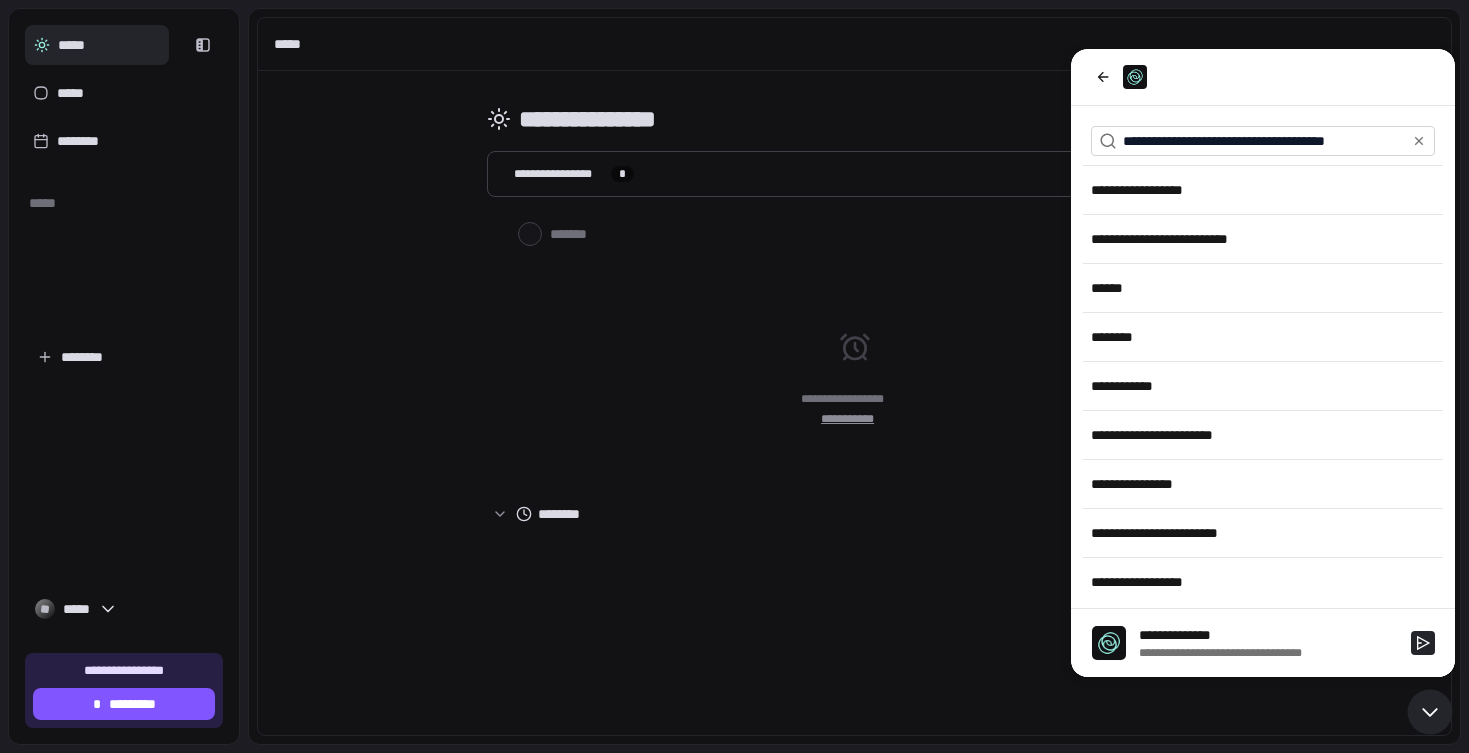 click on "**********" at bounding box center [855, 379] 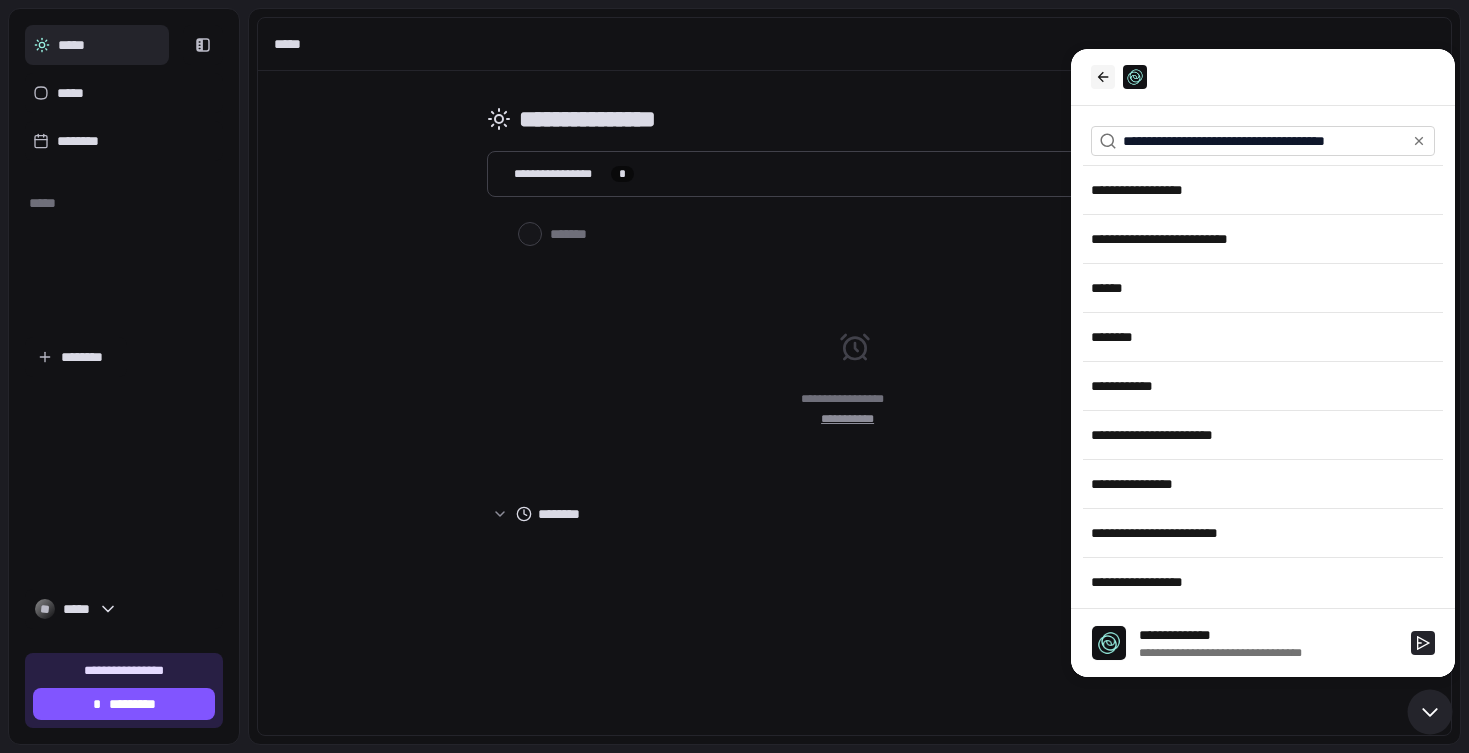 click at bounding box center (1103, 77) 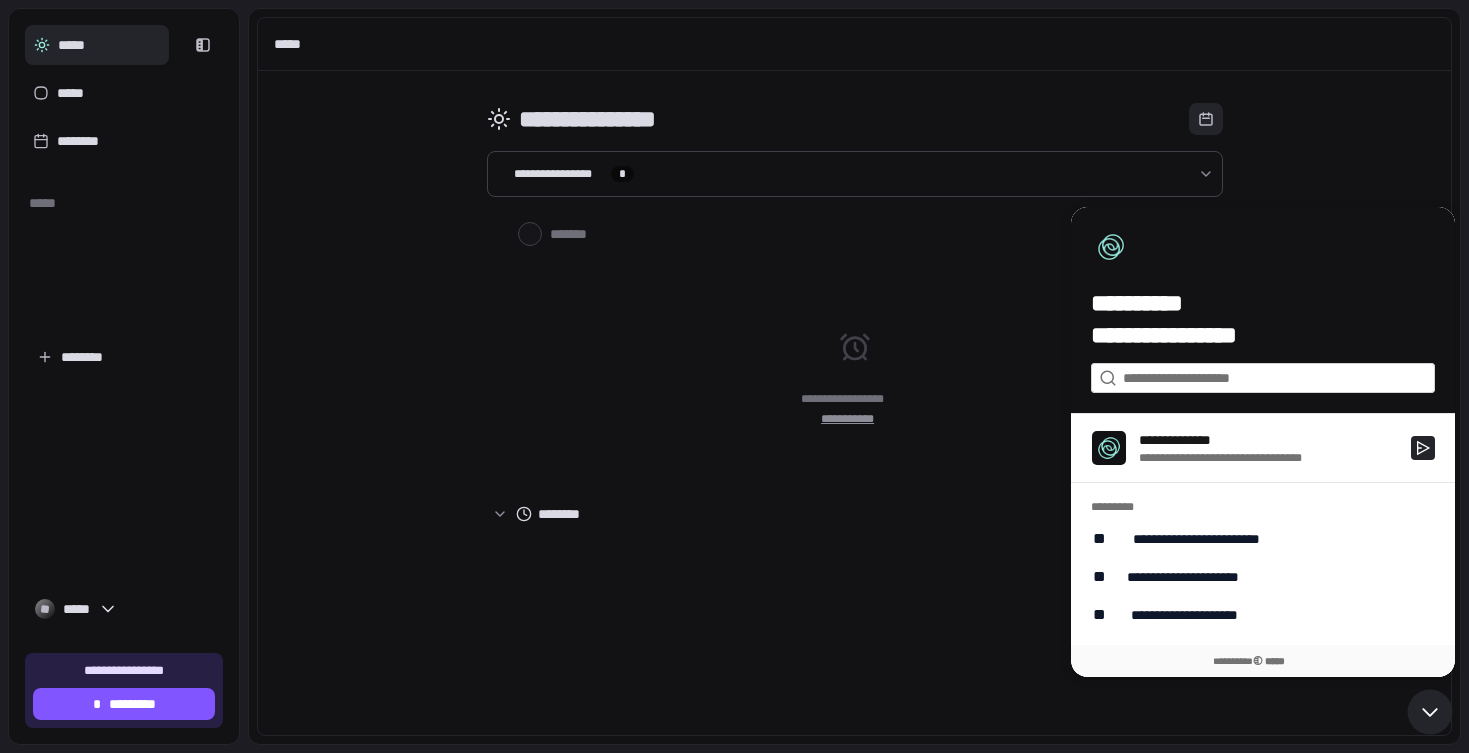 click on "**********" at bounding box center [855, 379] 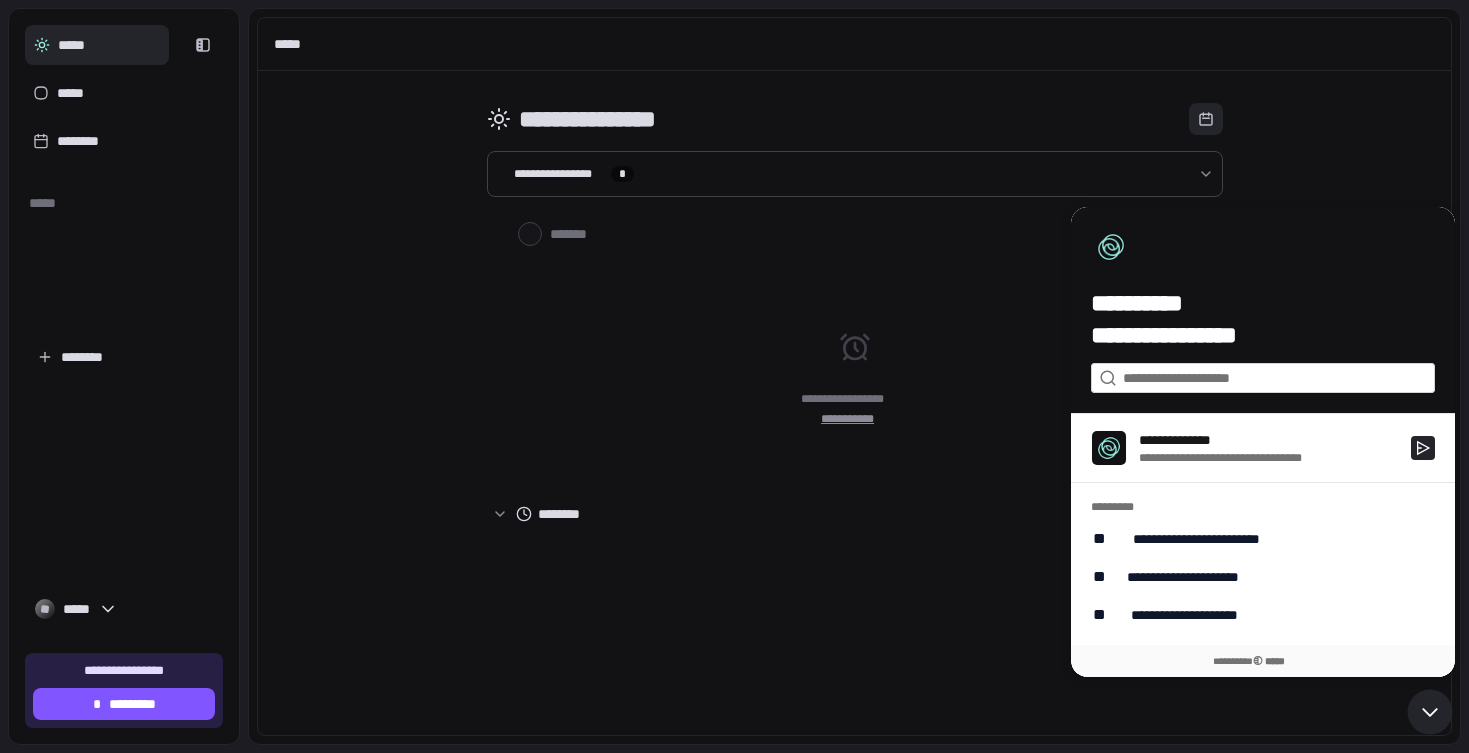 click on "**********" at bounding box center (855, 379) 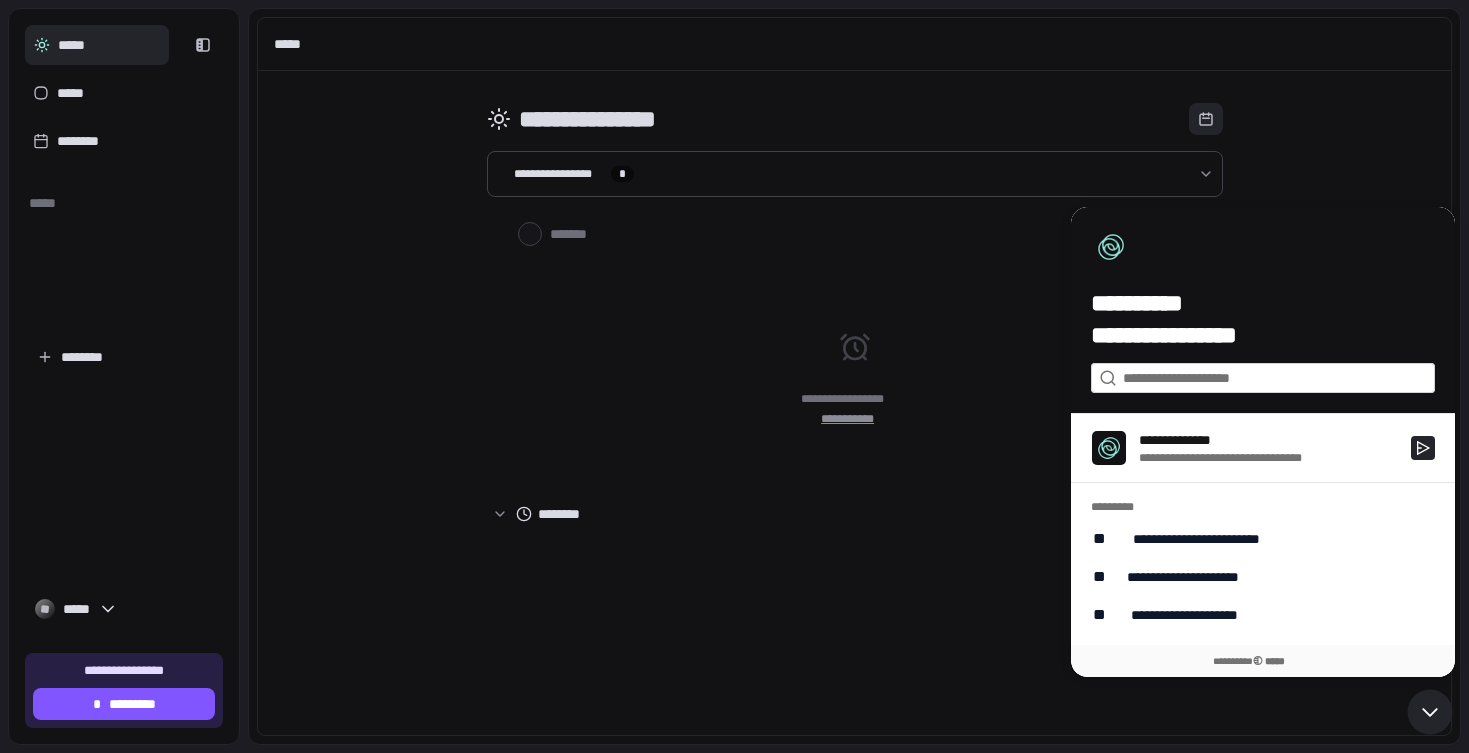 click on "**********" at bounding box center [855, 379] 